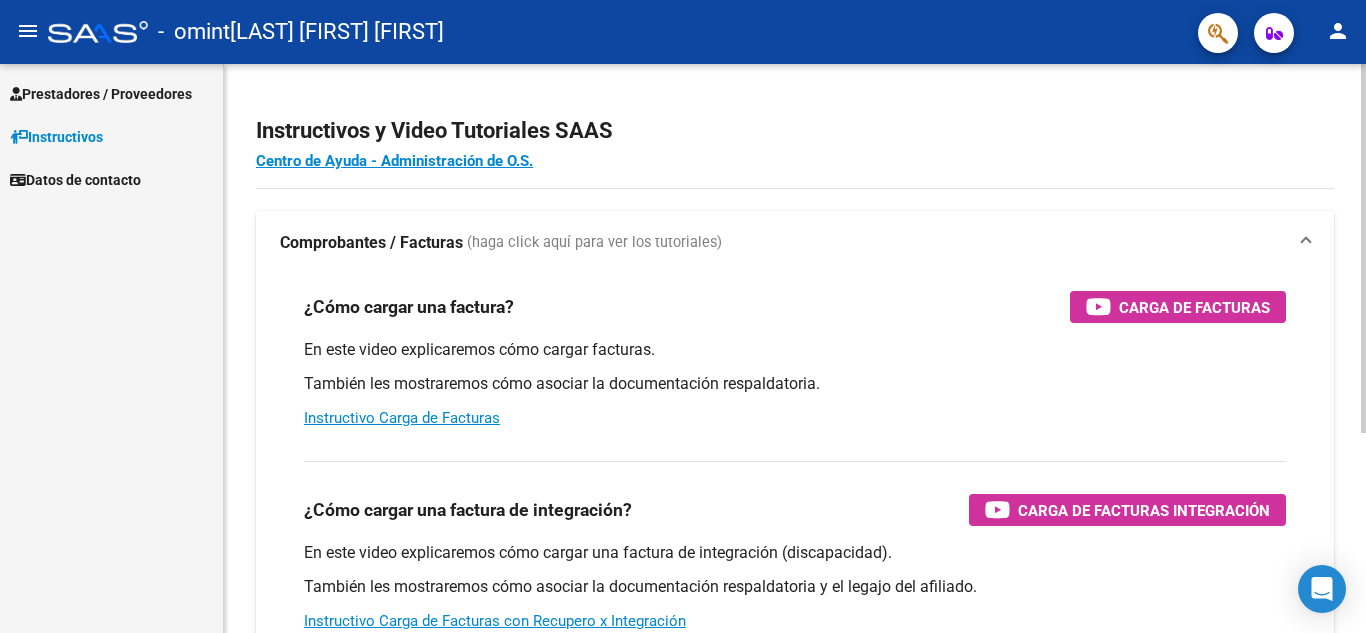 scroll, scrollTop: 0, scrollLeft: 0, axis: both 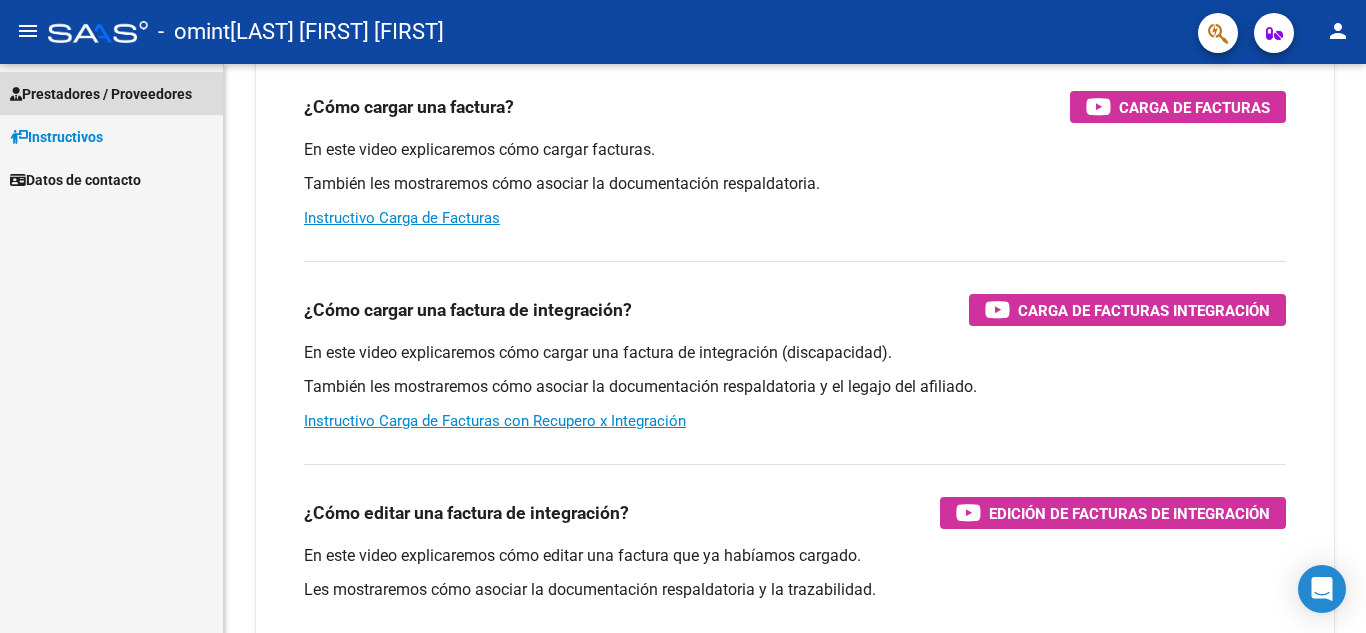 click on "Prestadores / Proveedores" at bounding box center [101, 94] 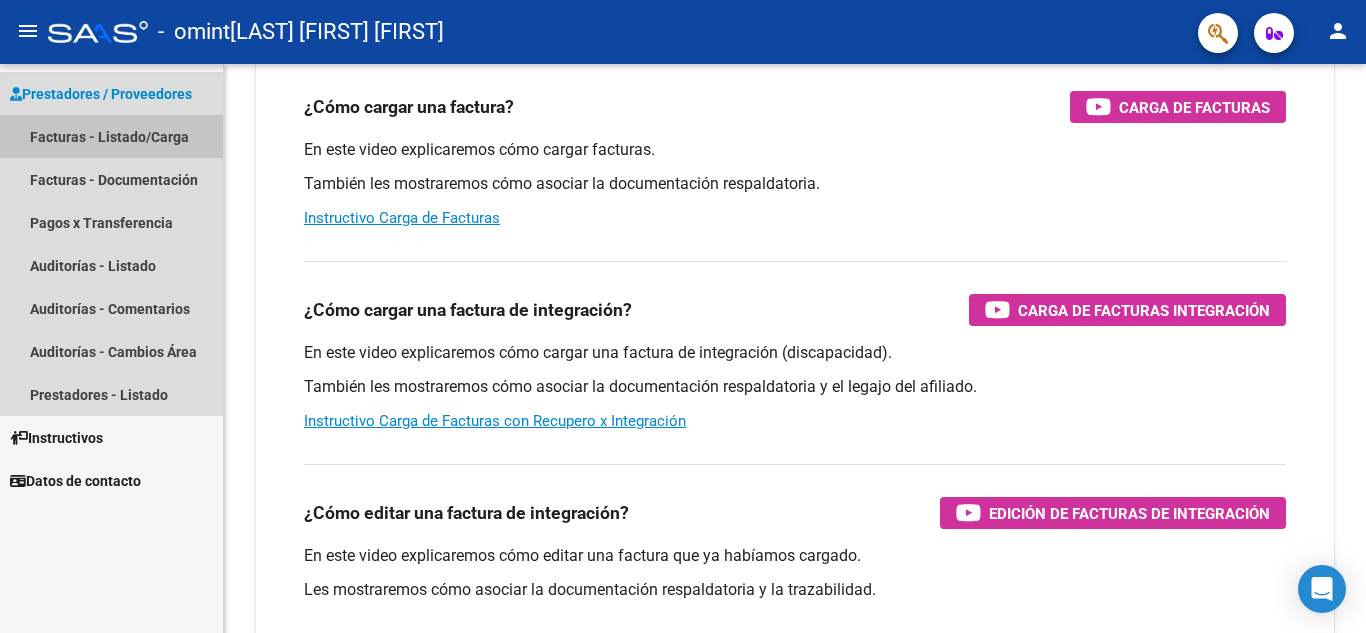 click on "Facturas - Listado/Carga" at bounding box center [111, 136] 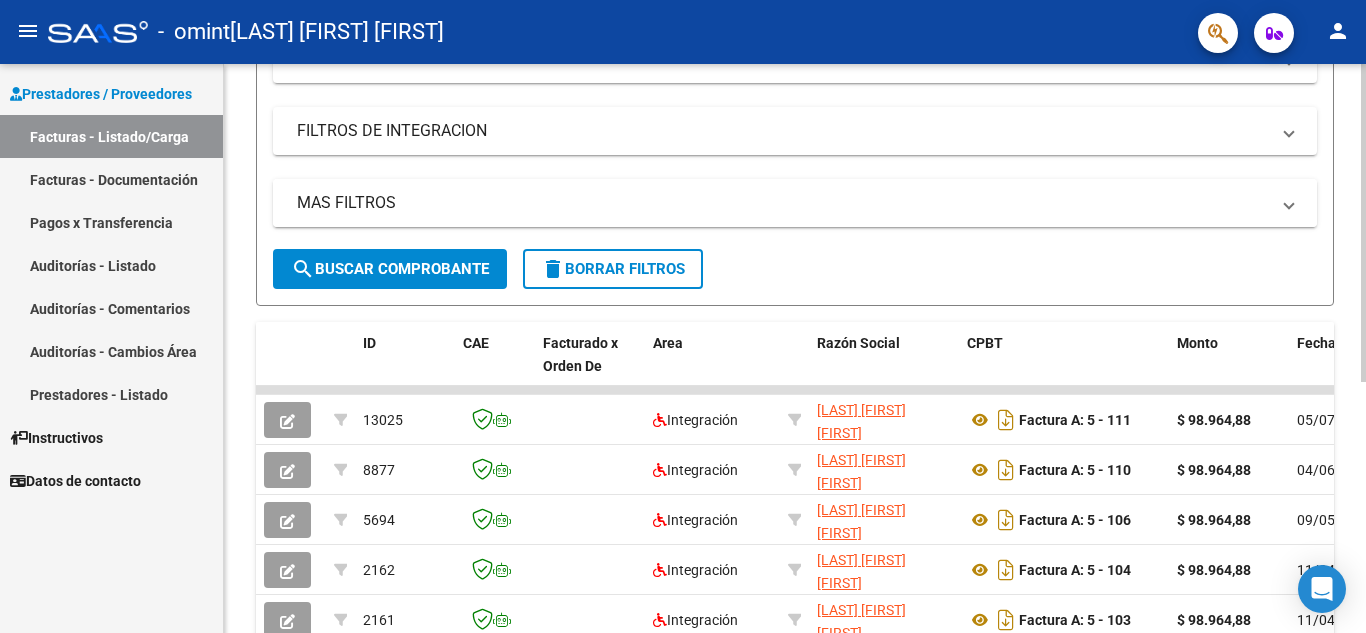 scroll, scrollTop: 0, scrollLeft: 0, axis: both 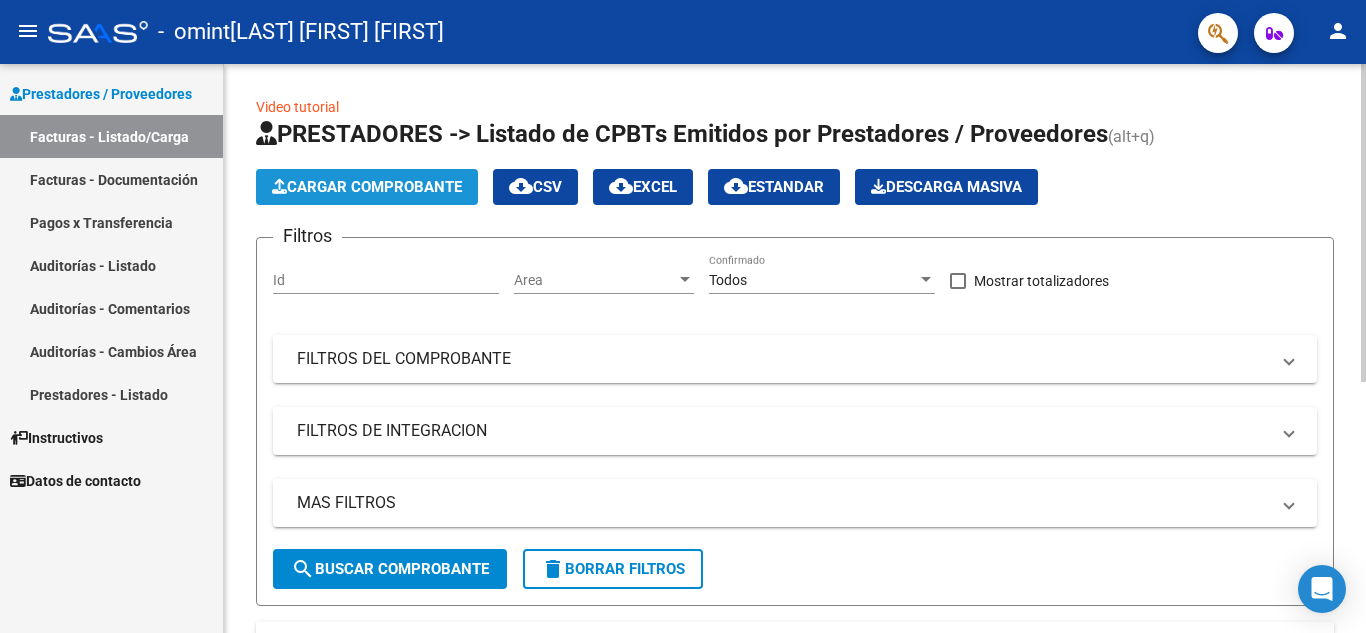 click on "Cargar Comprobante" 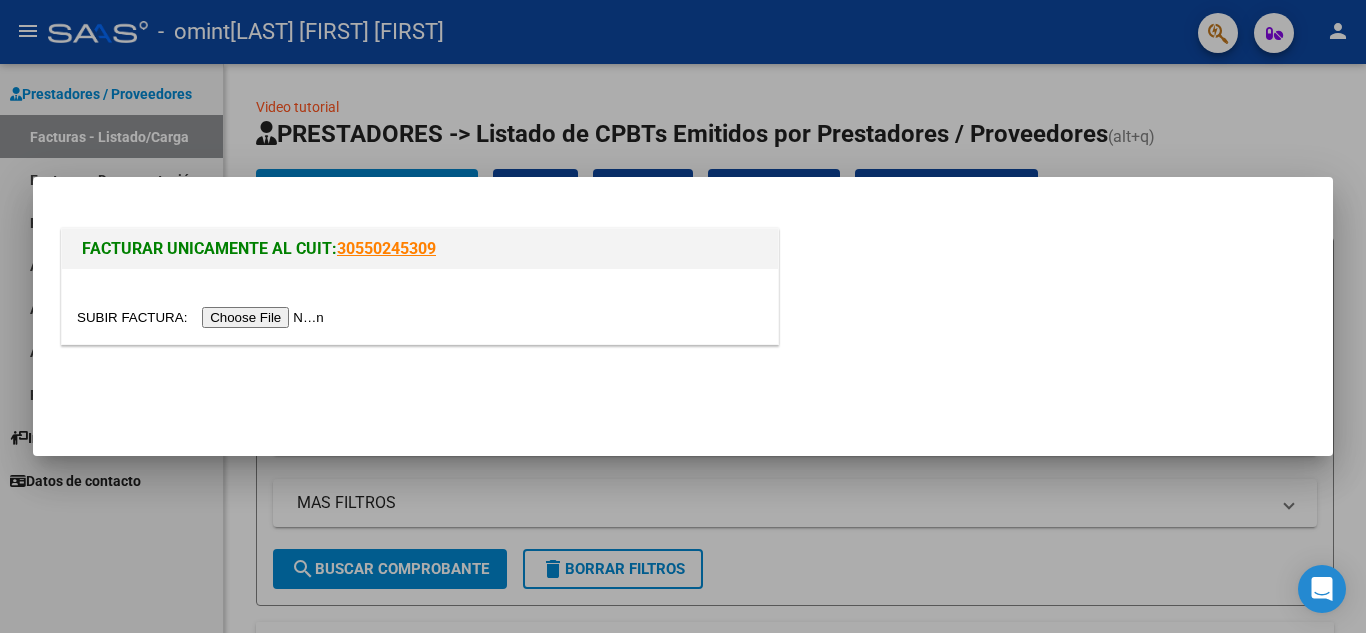 click at bounding box center [203, 317] 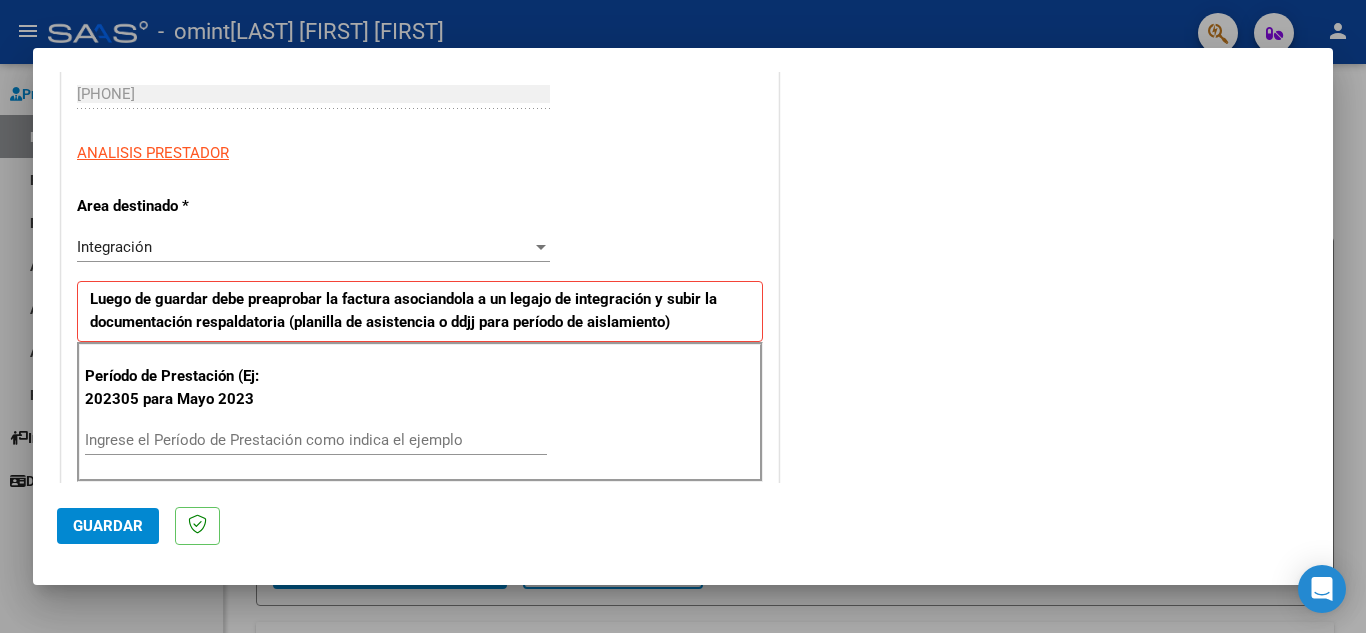 scroll, scrollTop: 511, scrollLeft: 0, axis: vertical 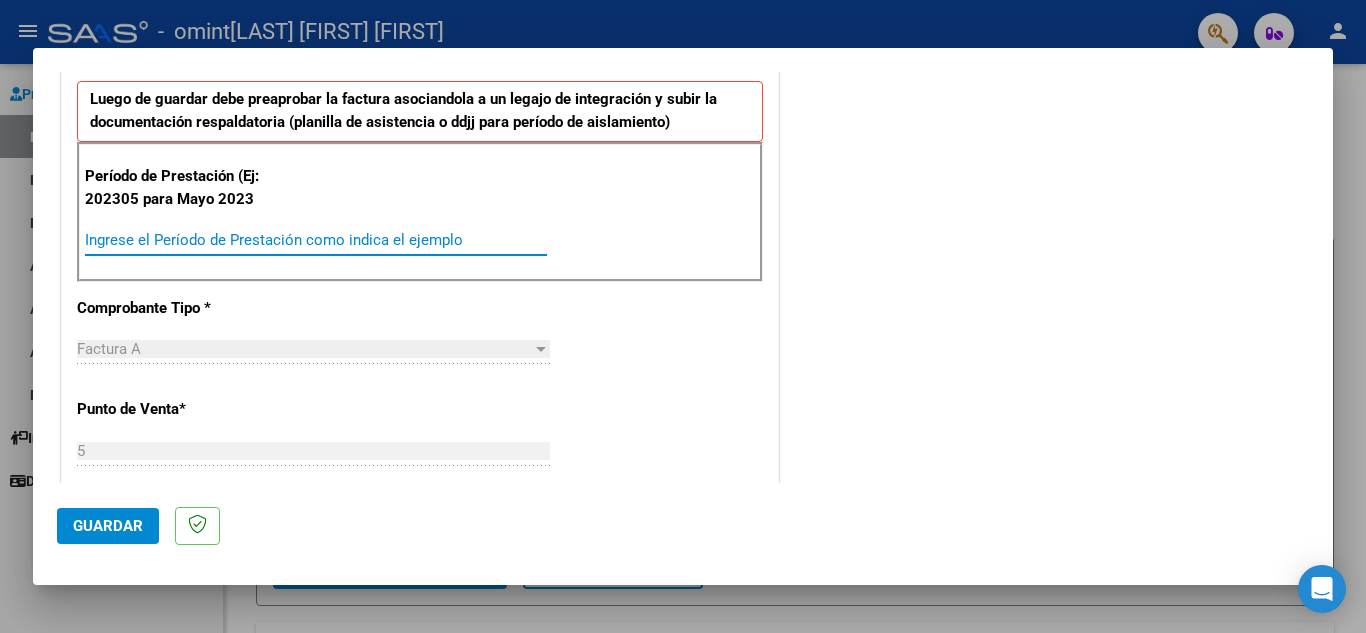 click on "Ingrese el Período de Prestación como indica el ejemplo" at bounding box center (316, 240) 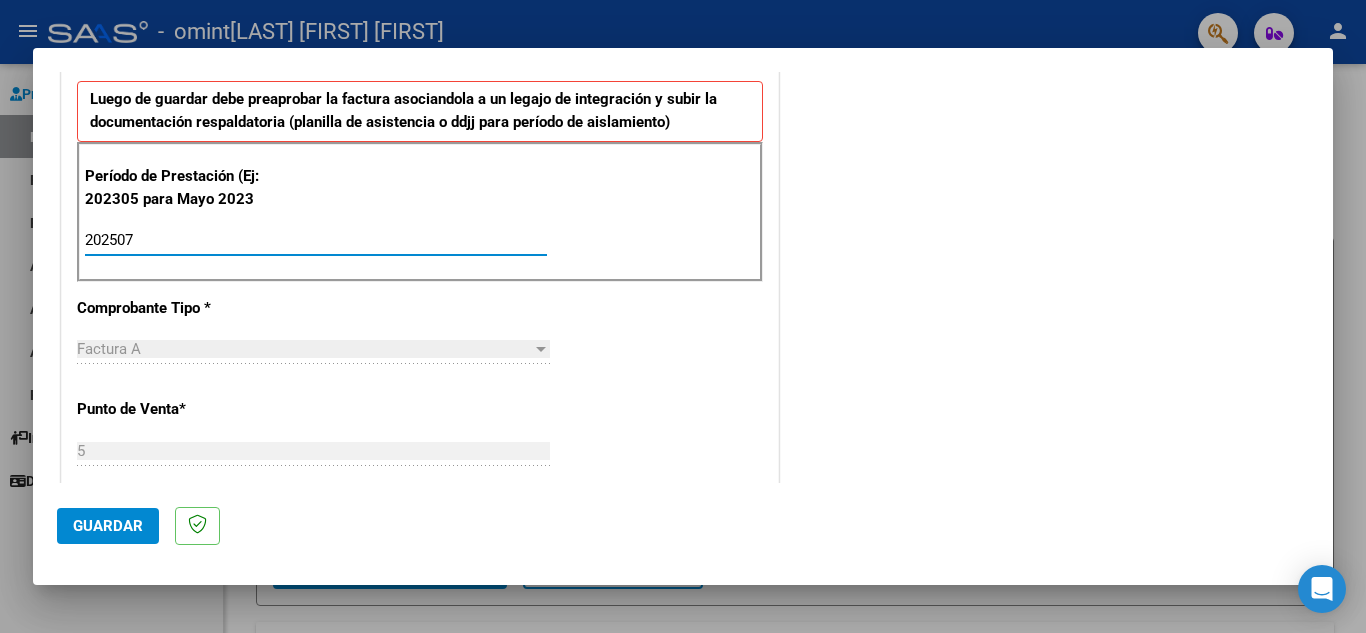 type on "202507" 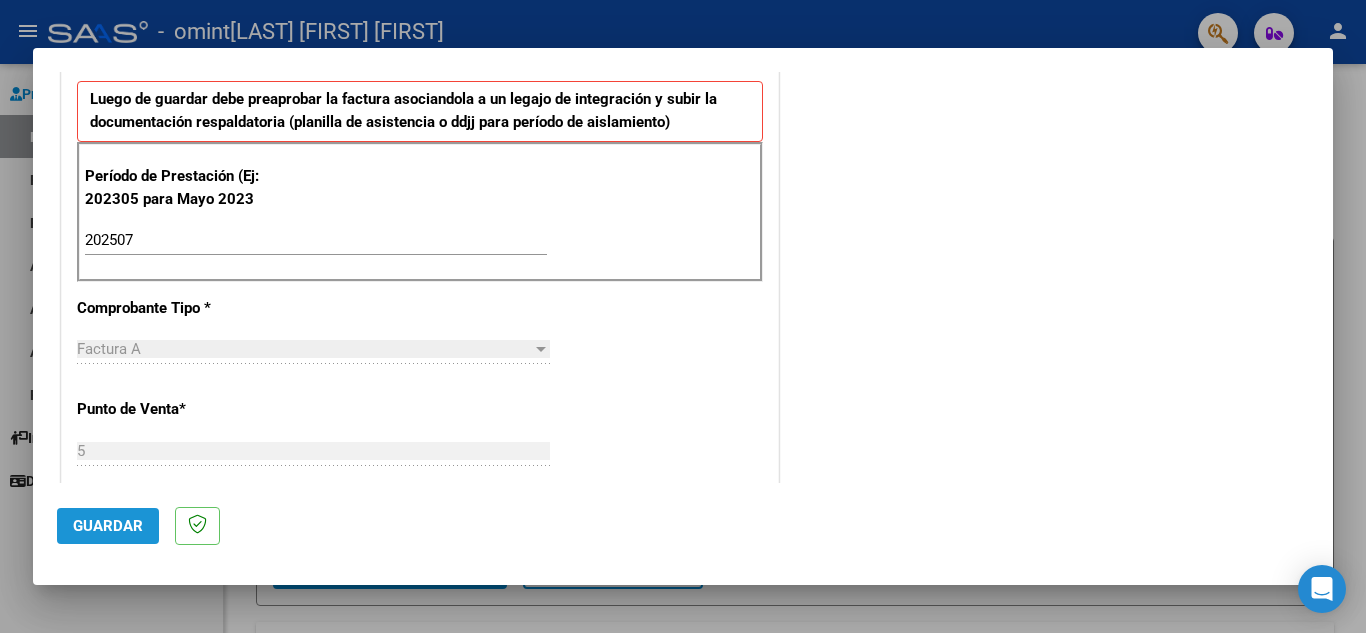 click on "Guardar" 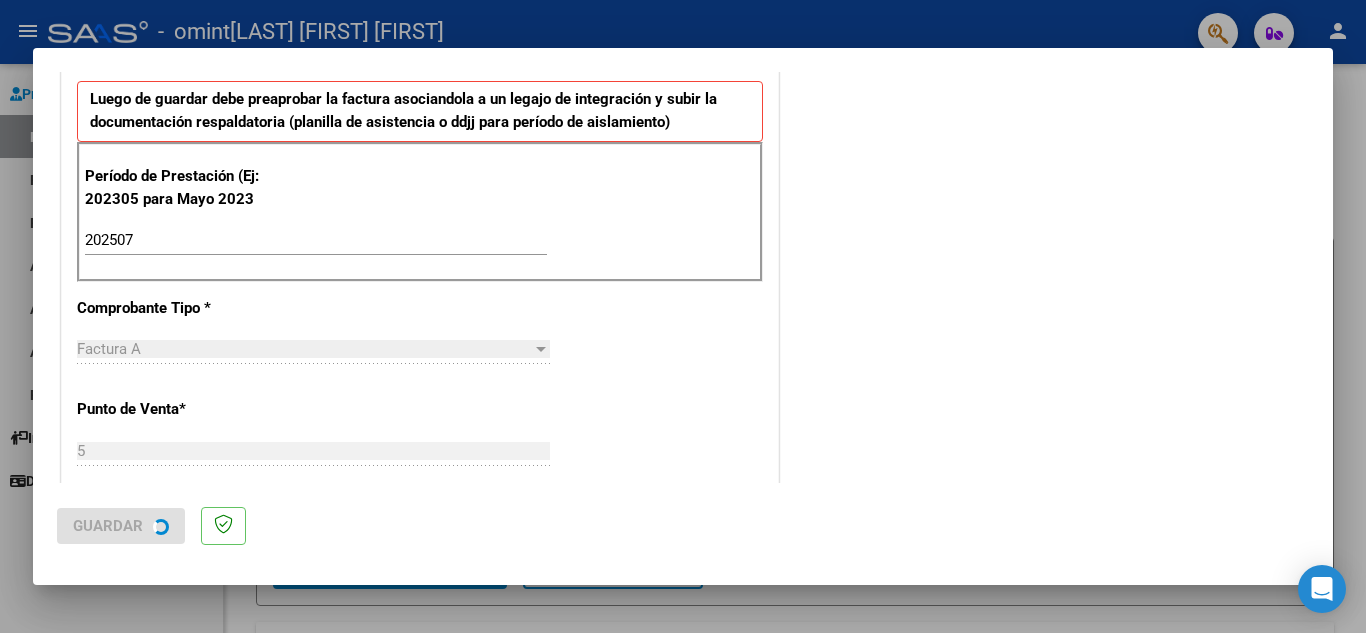 scroll, scrollTop: 0, scrollLeft: 0, axis: both 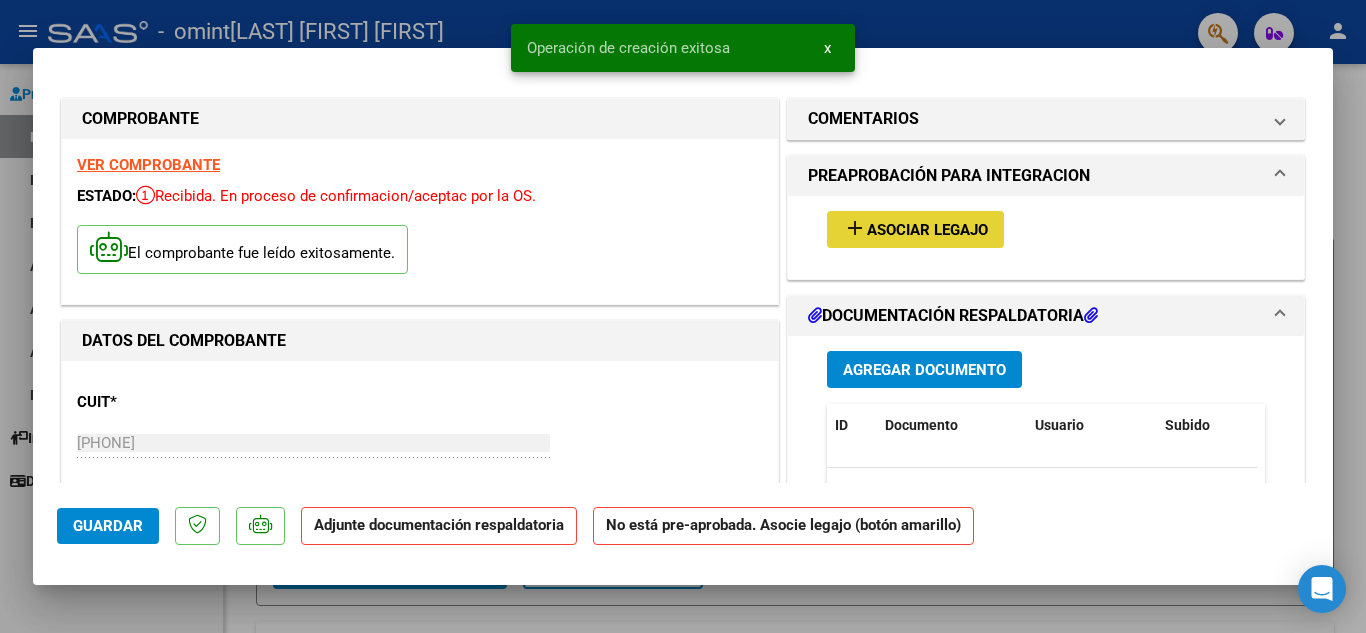 click on "Asociar Legajo" at bounding box center (927, 230) 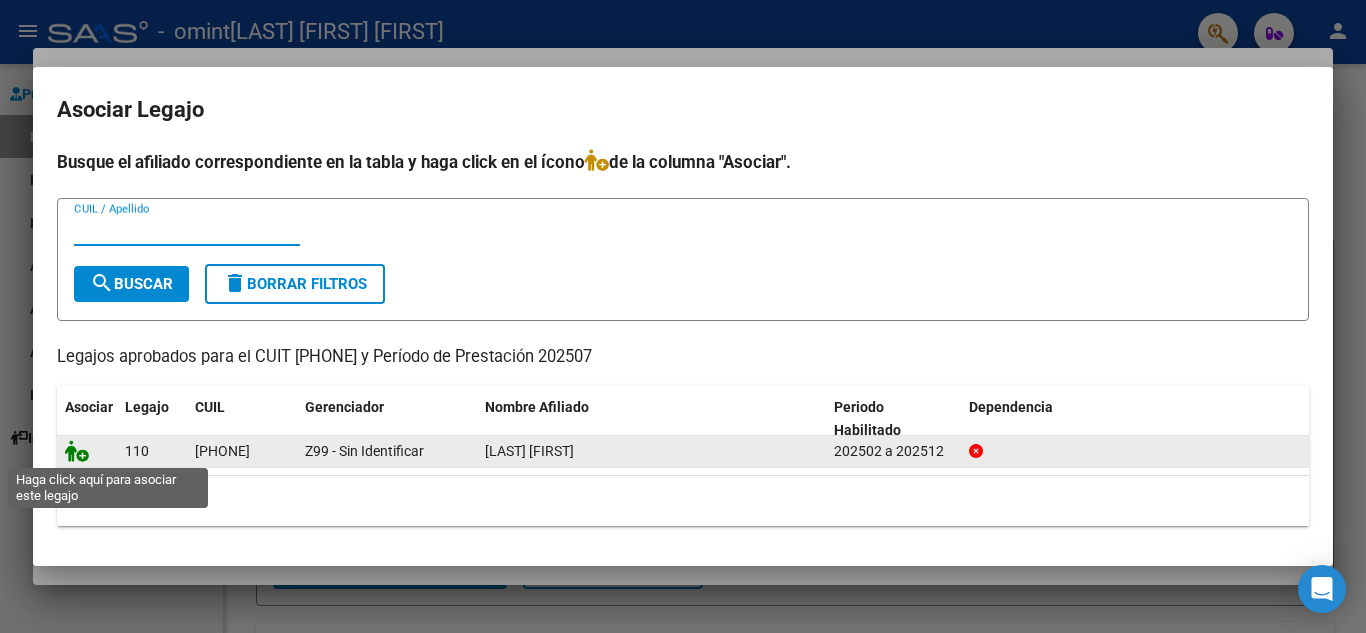 click 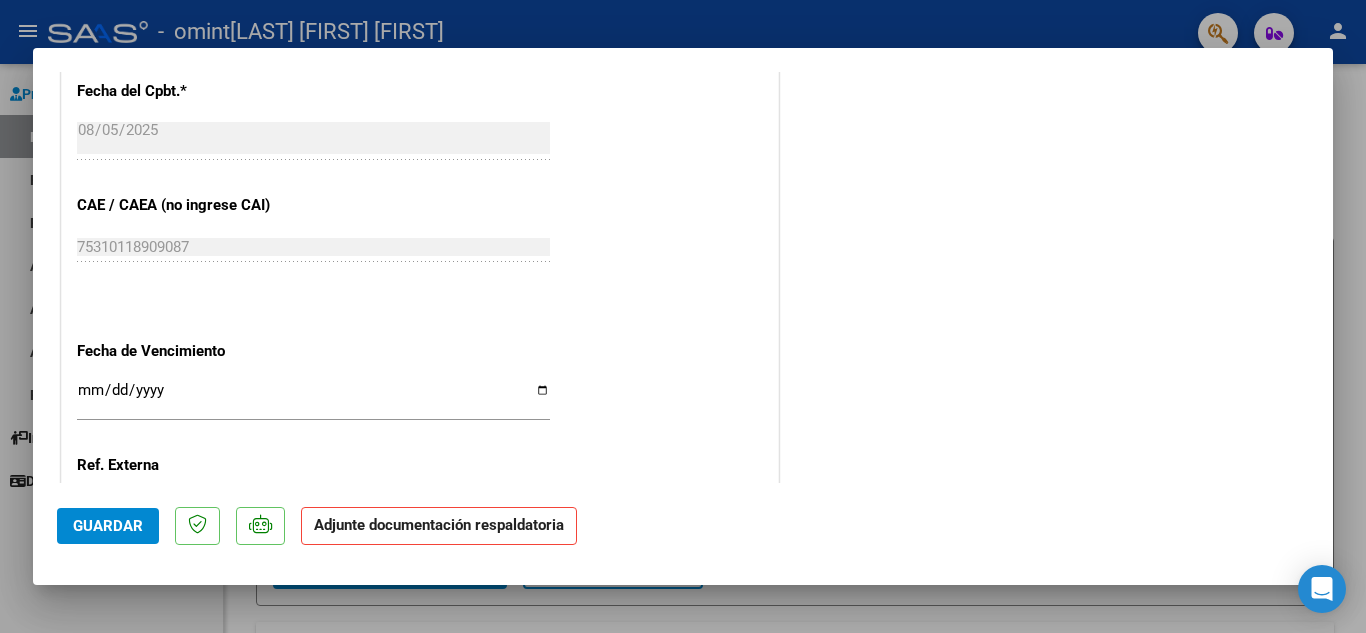 scroll, scrollTop: 1379, scrollLeft: 0, axis: vertical 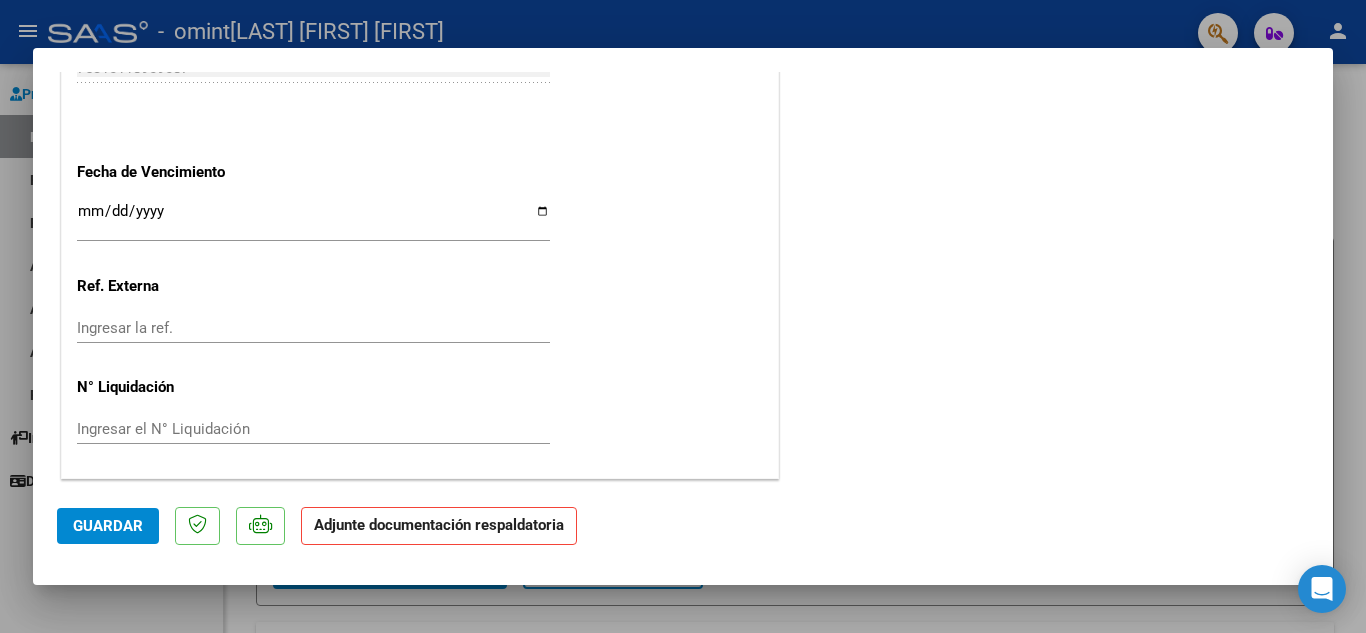 click on "Guardar" 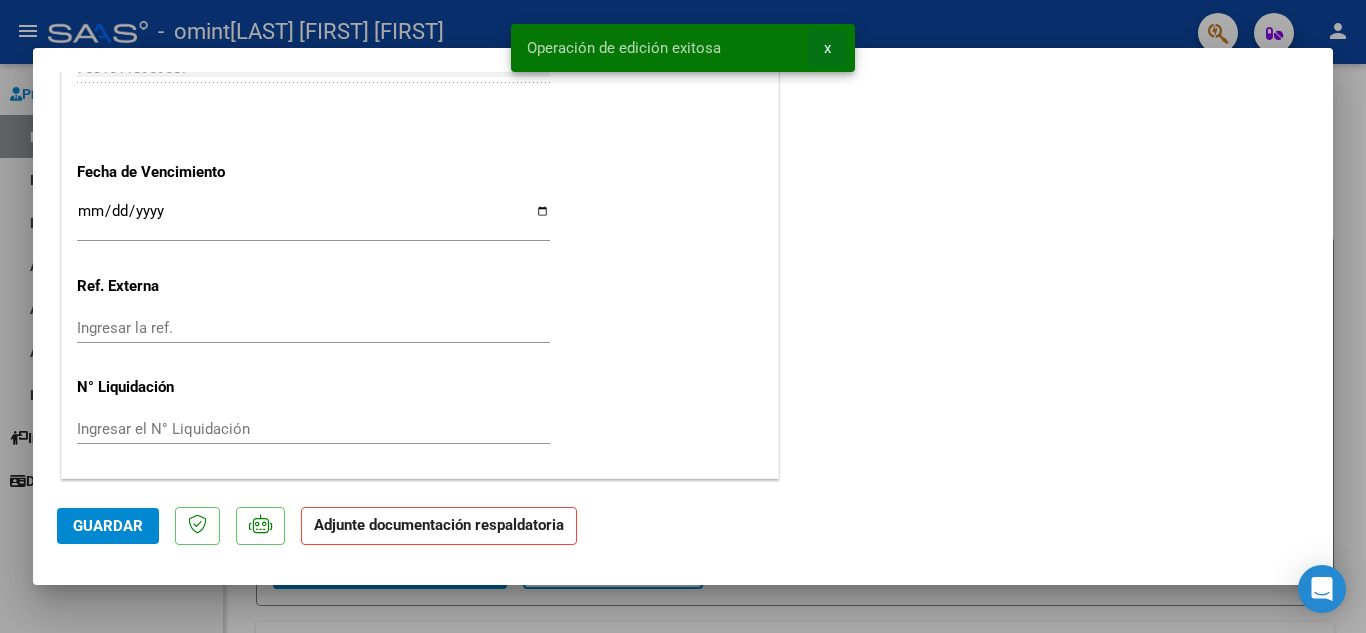 click on "x" at bounding box center (827, 48) 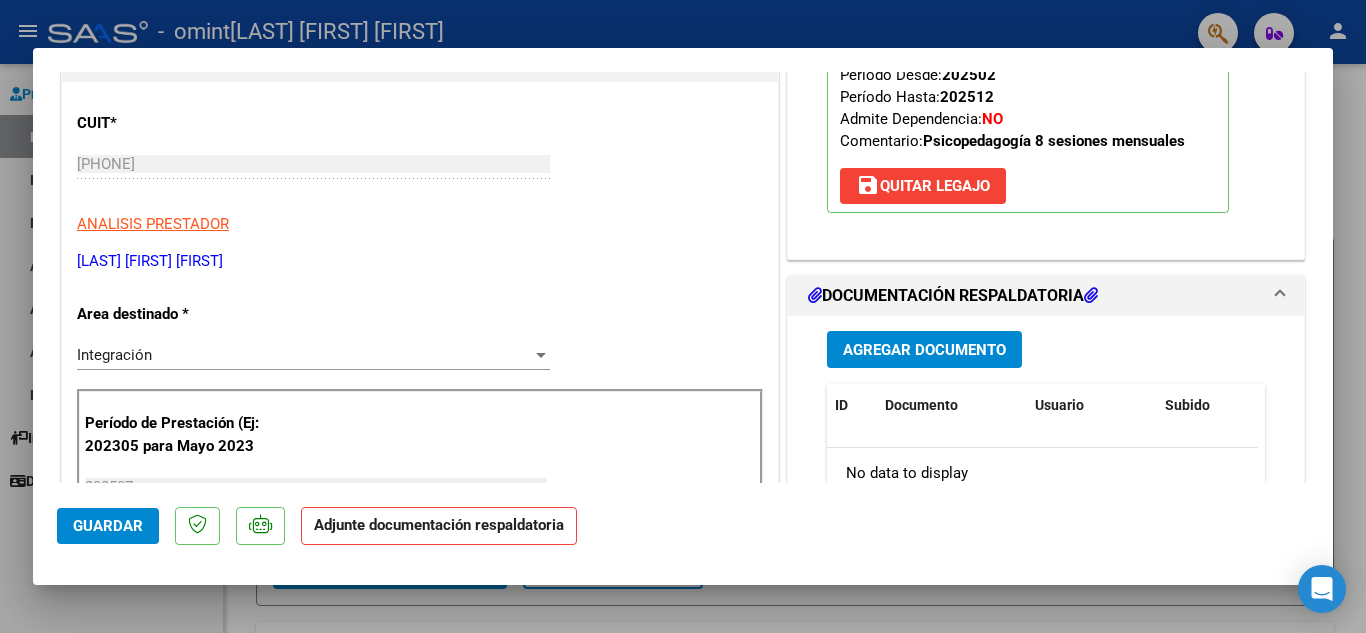 scroll, scrollTop: 0, scrollLeft: 0, axis: both 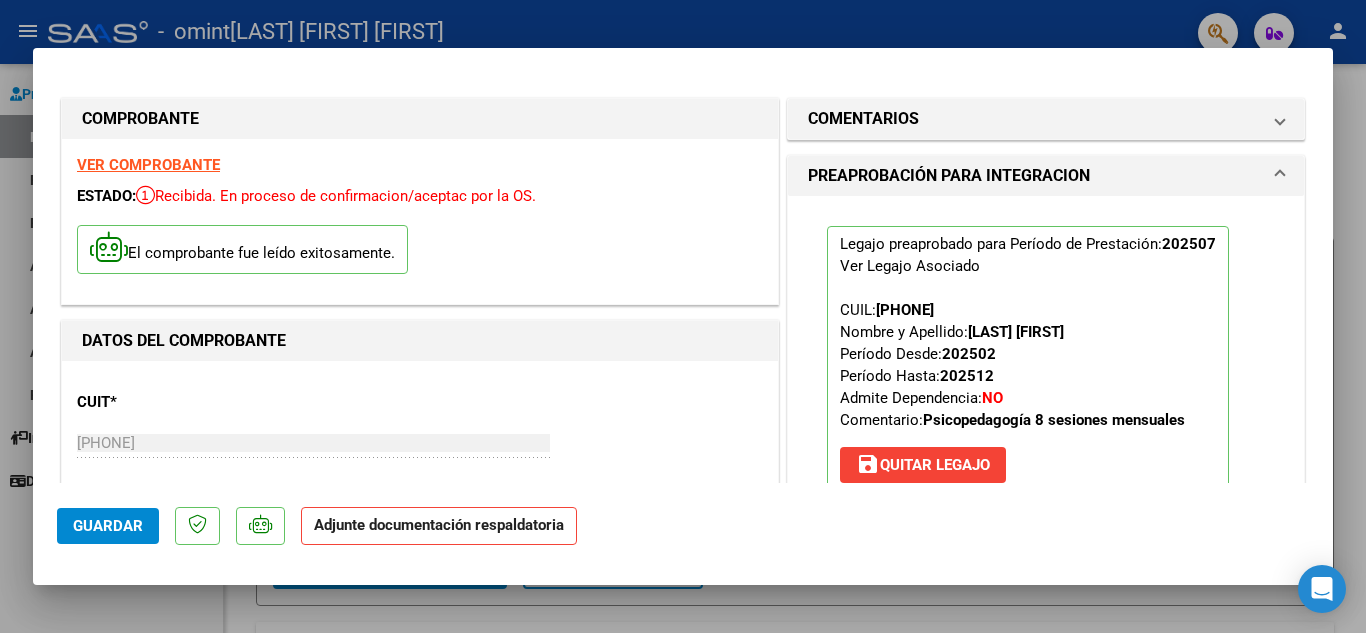 click at bounding box center [683, 316] 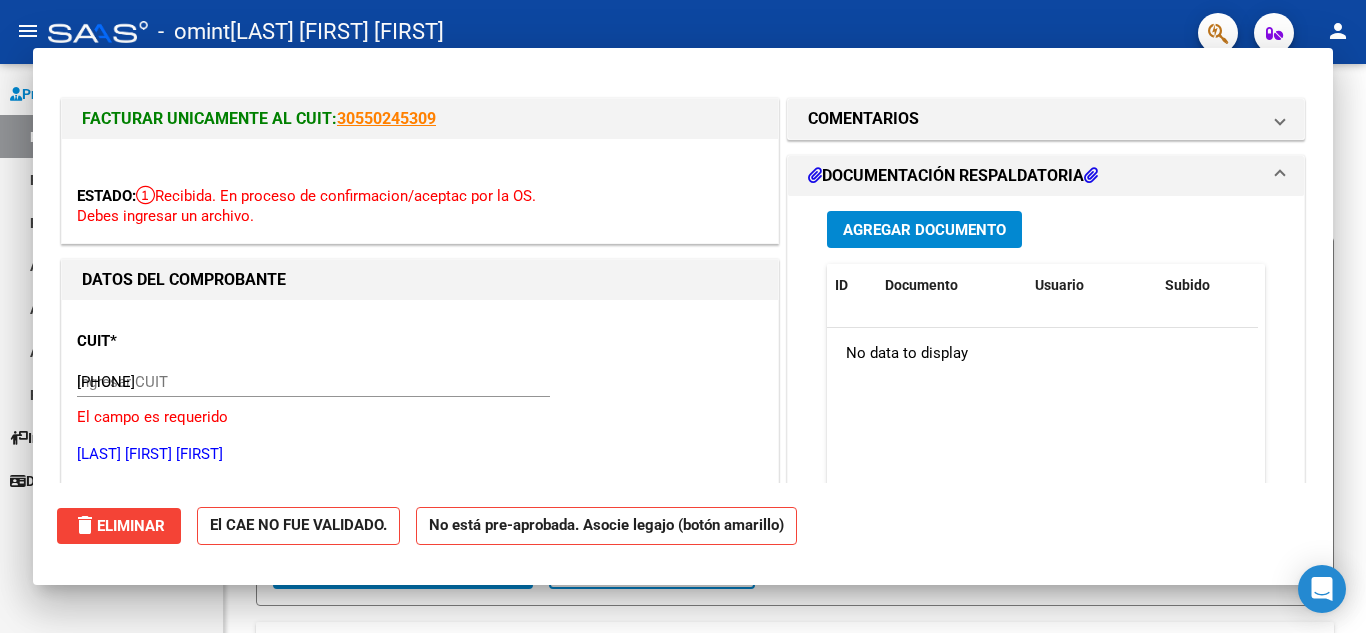 type 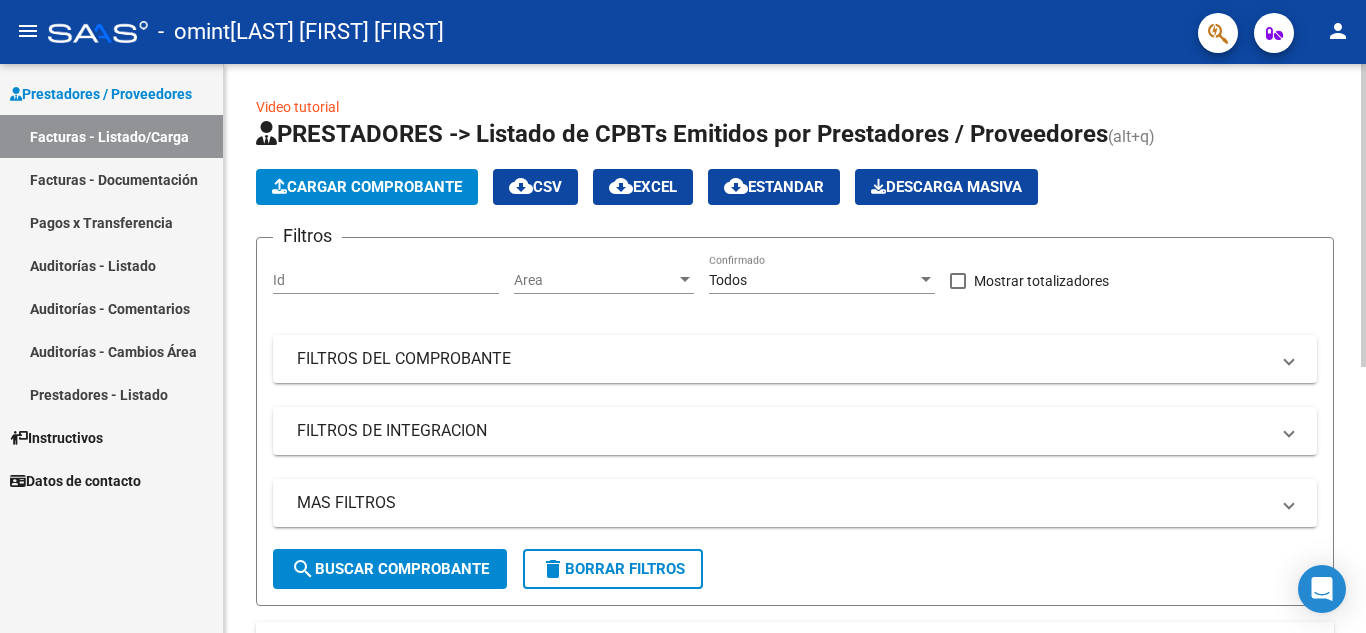 click on "Cargar Comprobante" 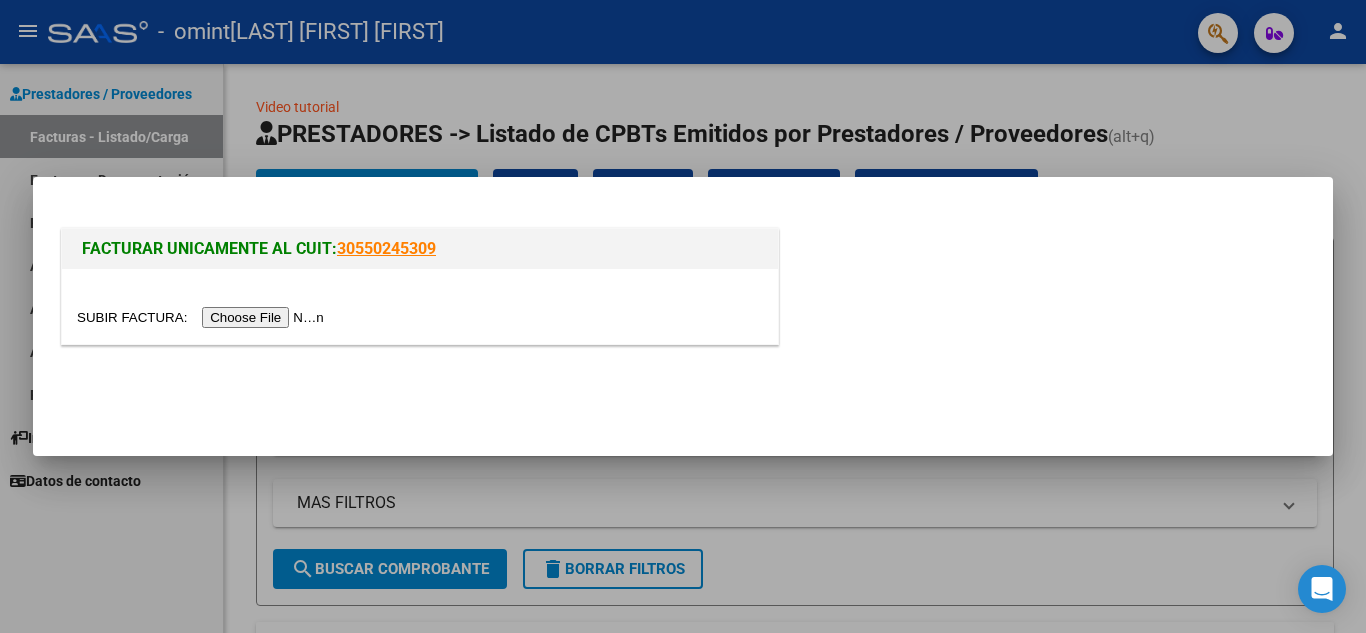 click at bounding box center [683, 316] 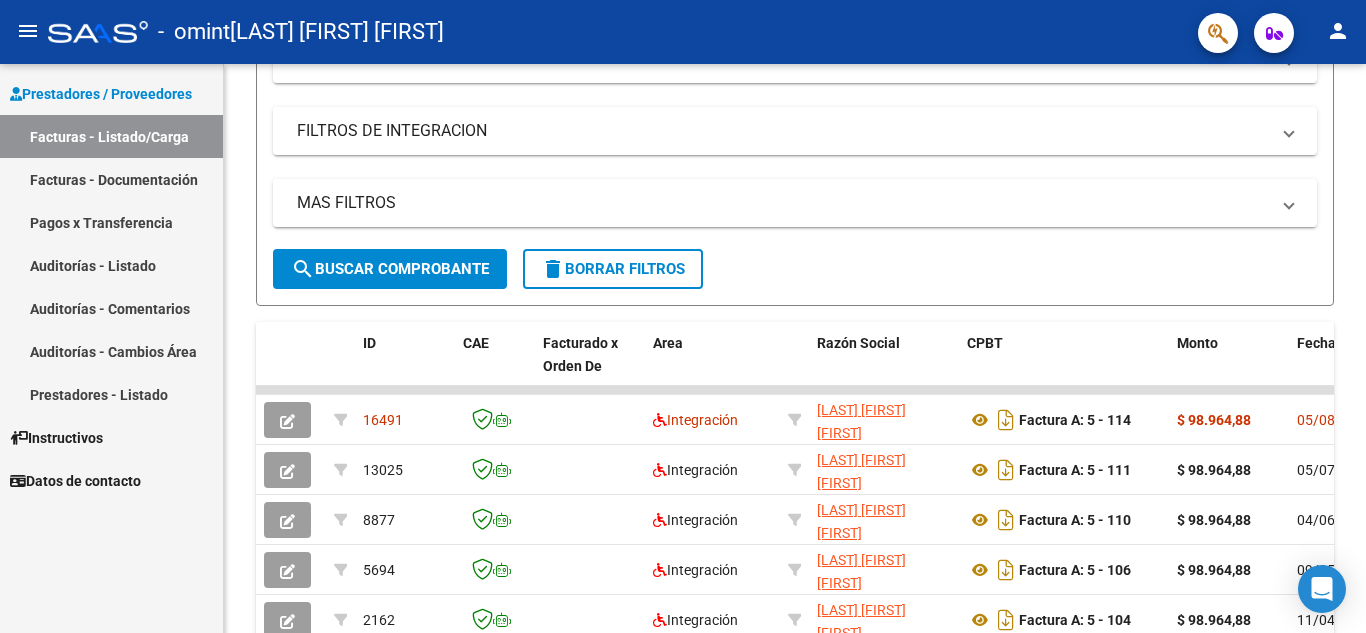 scroll, scrollTop: 499, scrollLeft: 0, axis: vertical 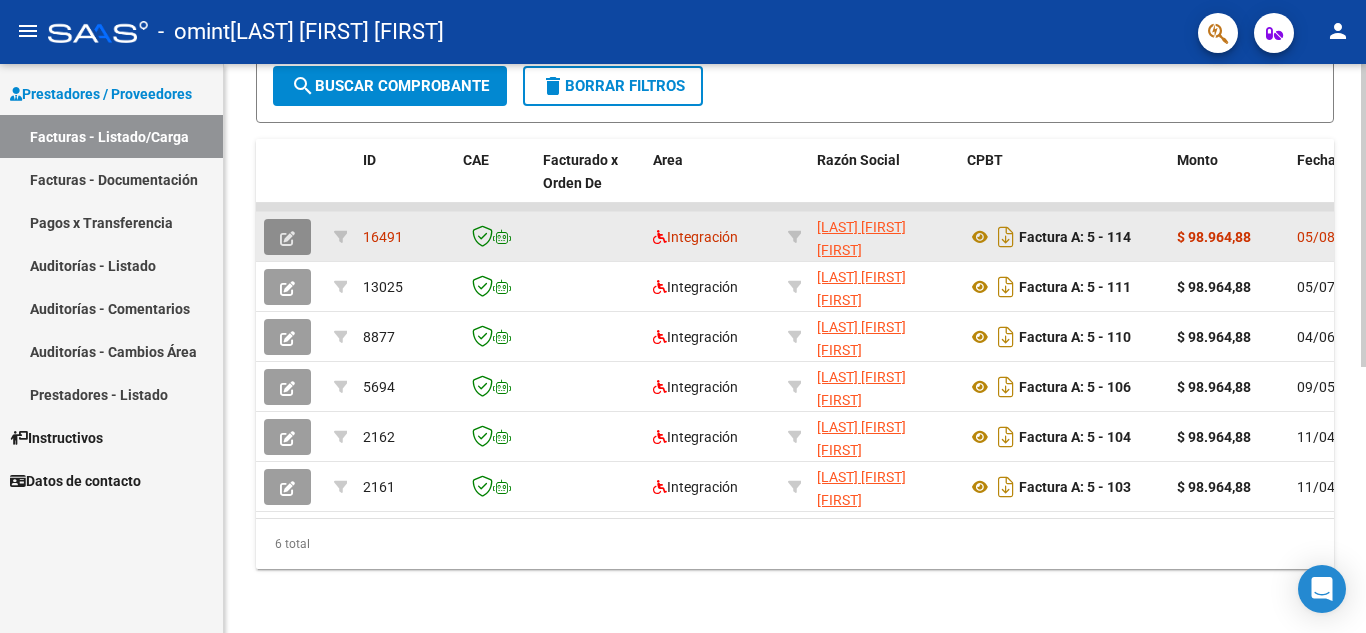 click 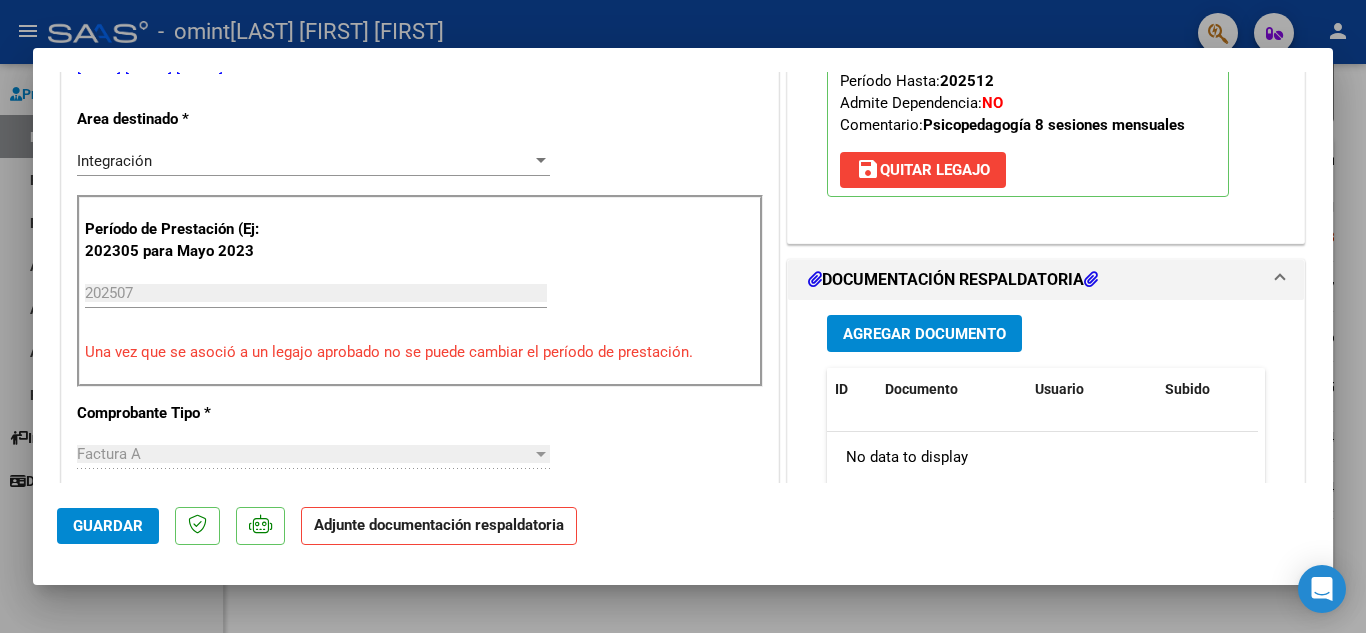 scroll, scrollTop: 500, scrollLeft: 0, axis: vertical 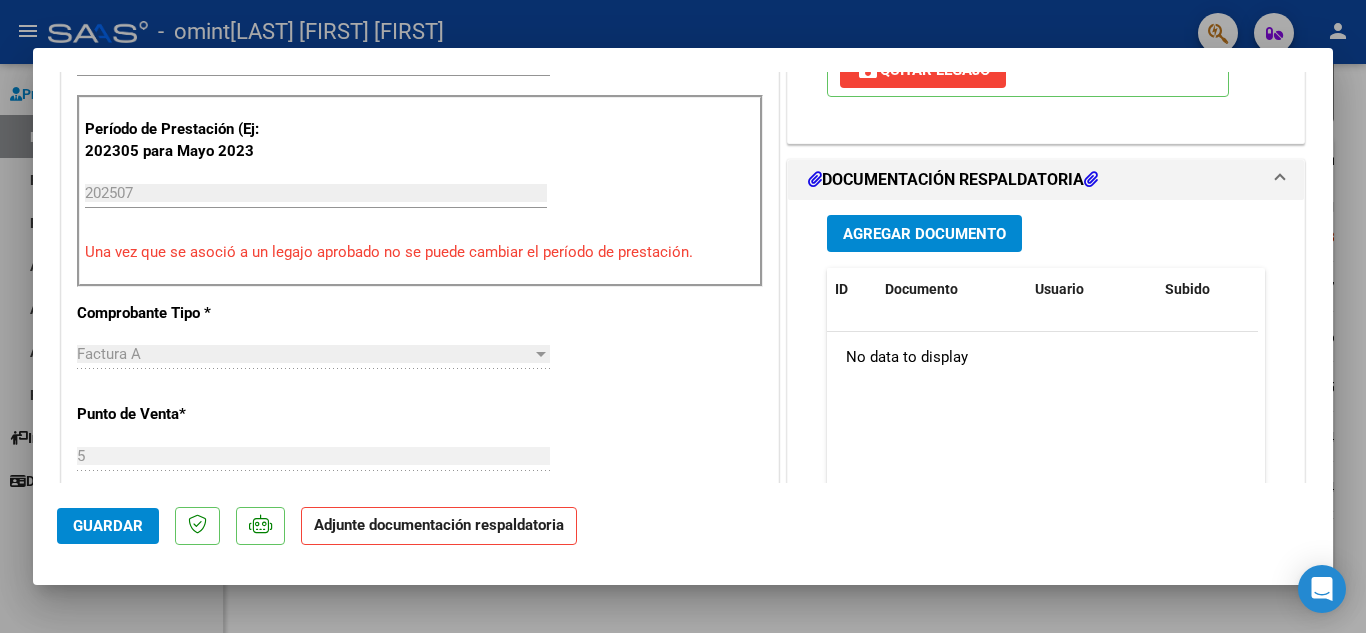click on "Agregar Documento" at bounding box center (924, 234) 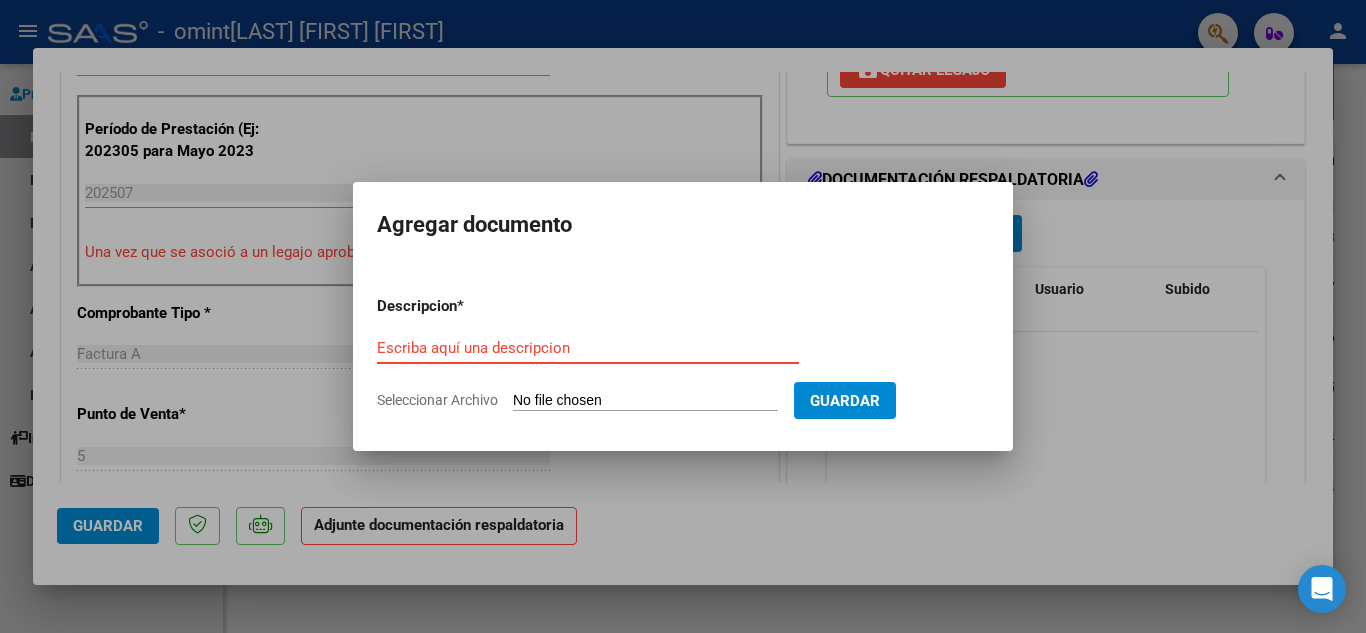 click on "Escriba aquí una descripcion" at bounding box center [588, 348] 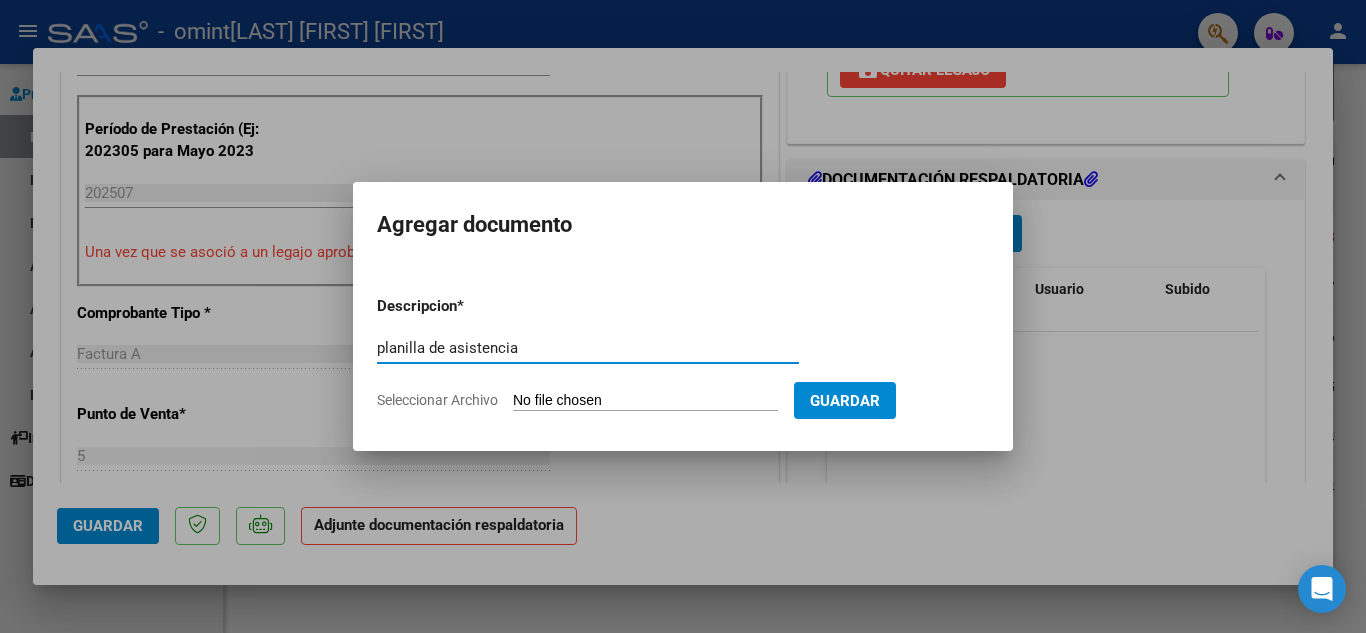 type on "planilla de asistencia" 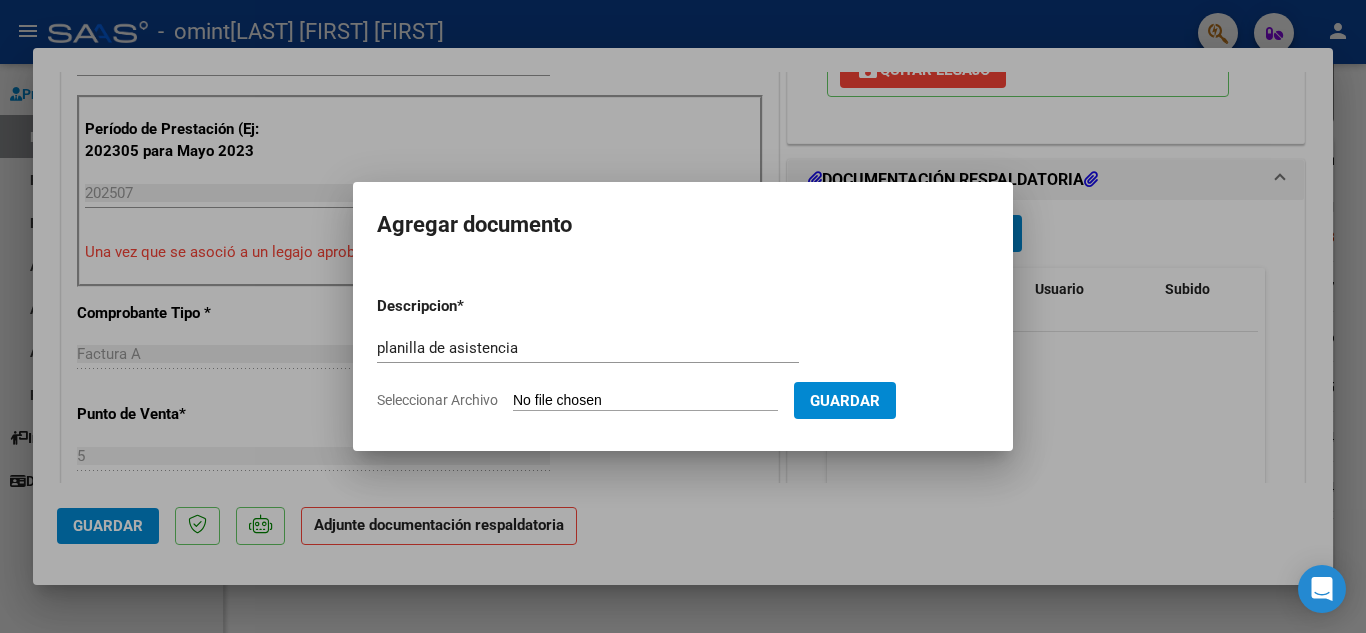 type on "C:\fakepath\CamScanner _8-5-25 18.00_.pdf" 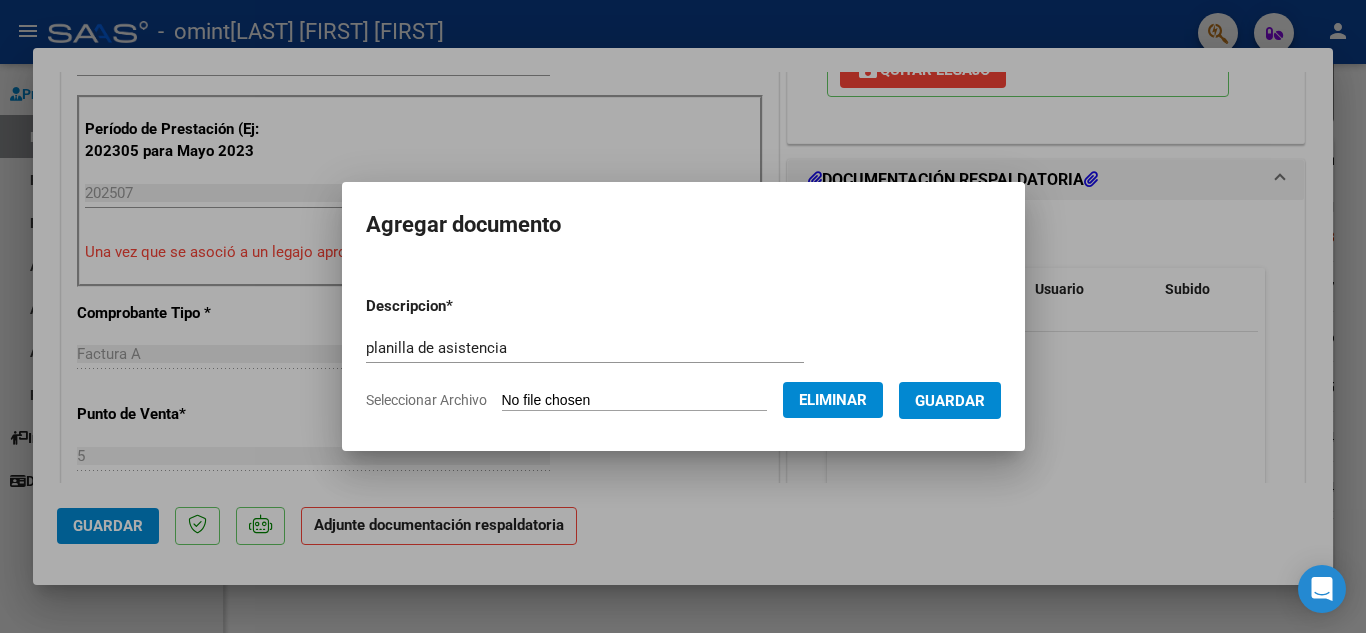 click on "Guardar" at bounding box center [950, 401] 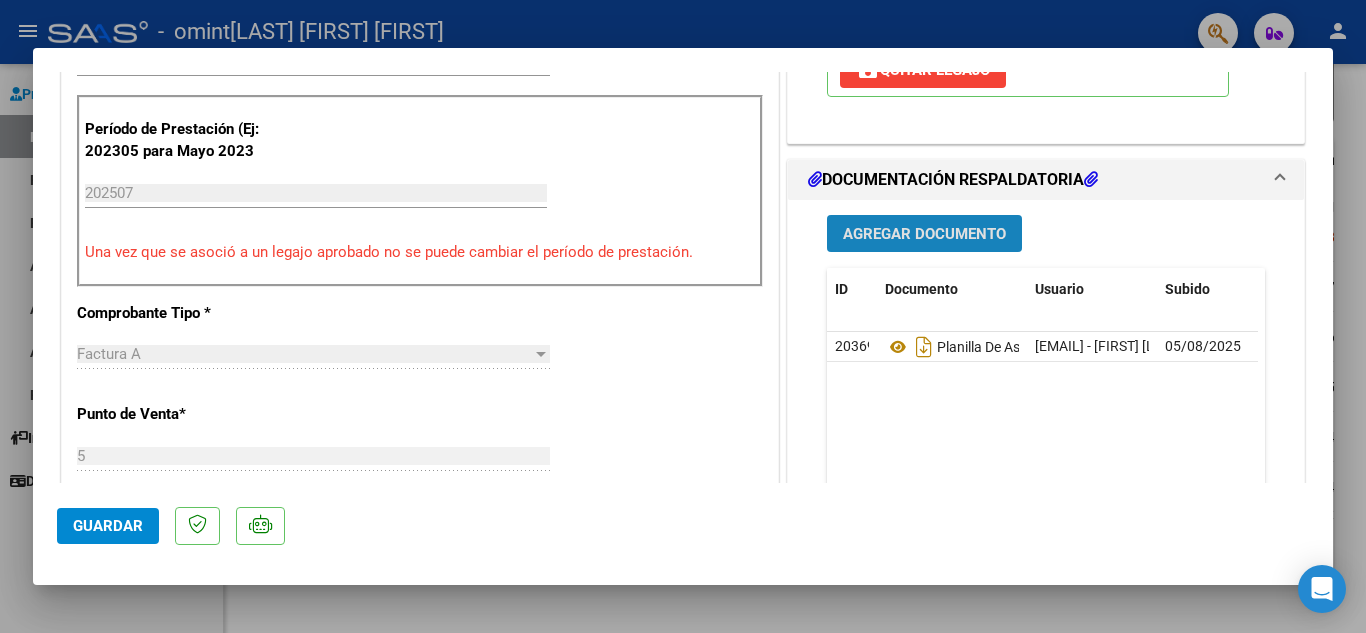click on "Agregar Documento" at bounding box center (924, 234) 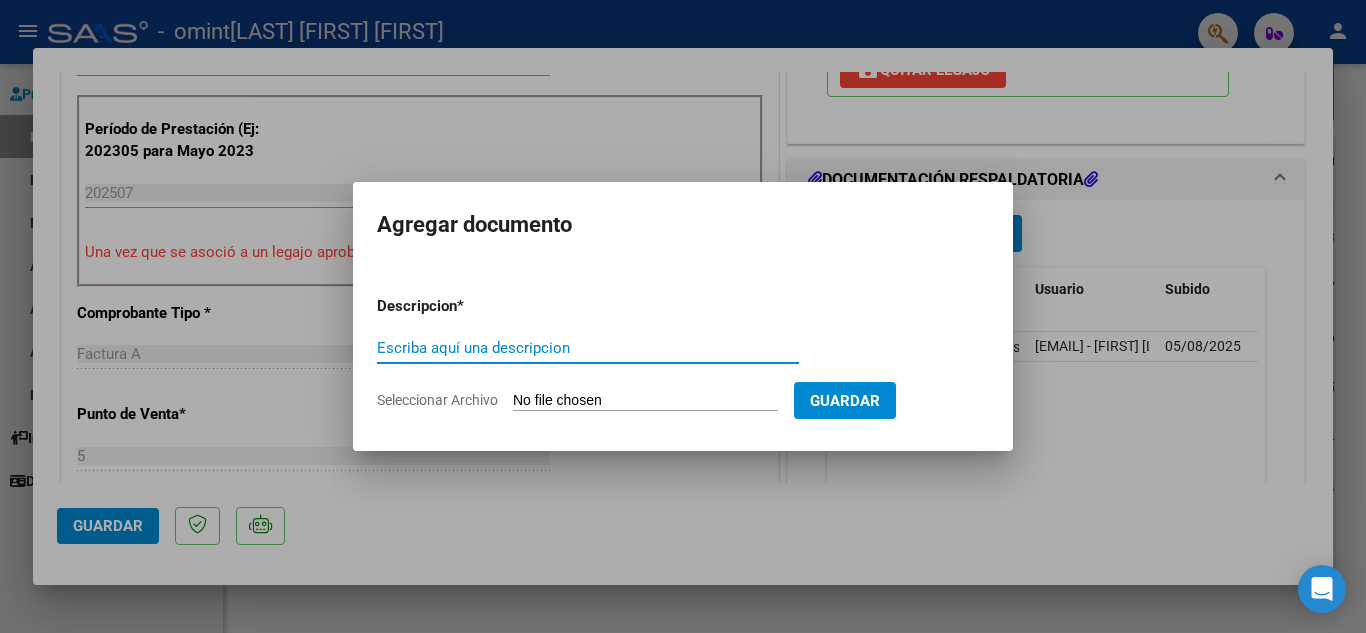 click on "Escriba aquí una descripcion" at bounding box center [588, 348] 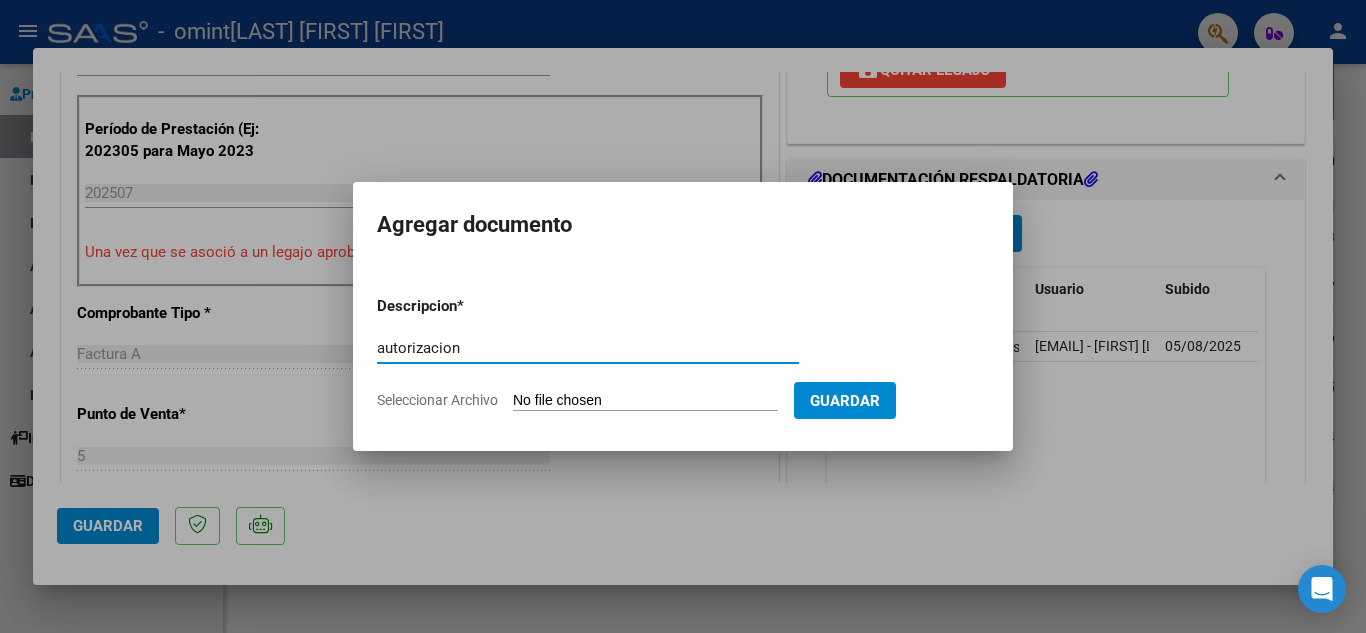 type on "autorizacion" 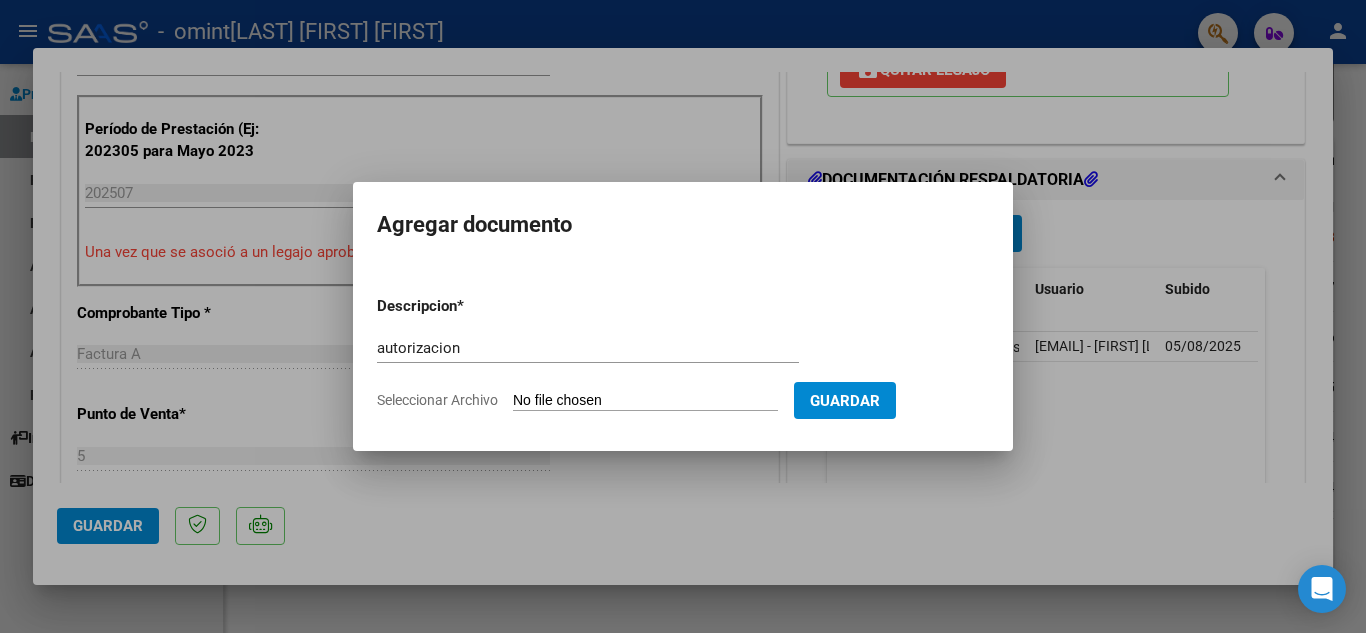 type on "C:\fakepath\AUTORIZACION 02-2025 [LAST].pdf" 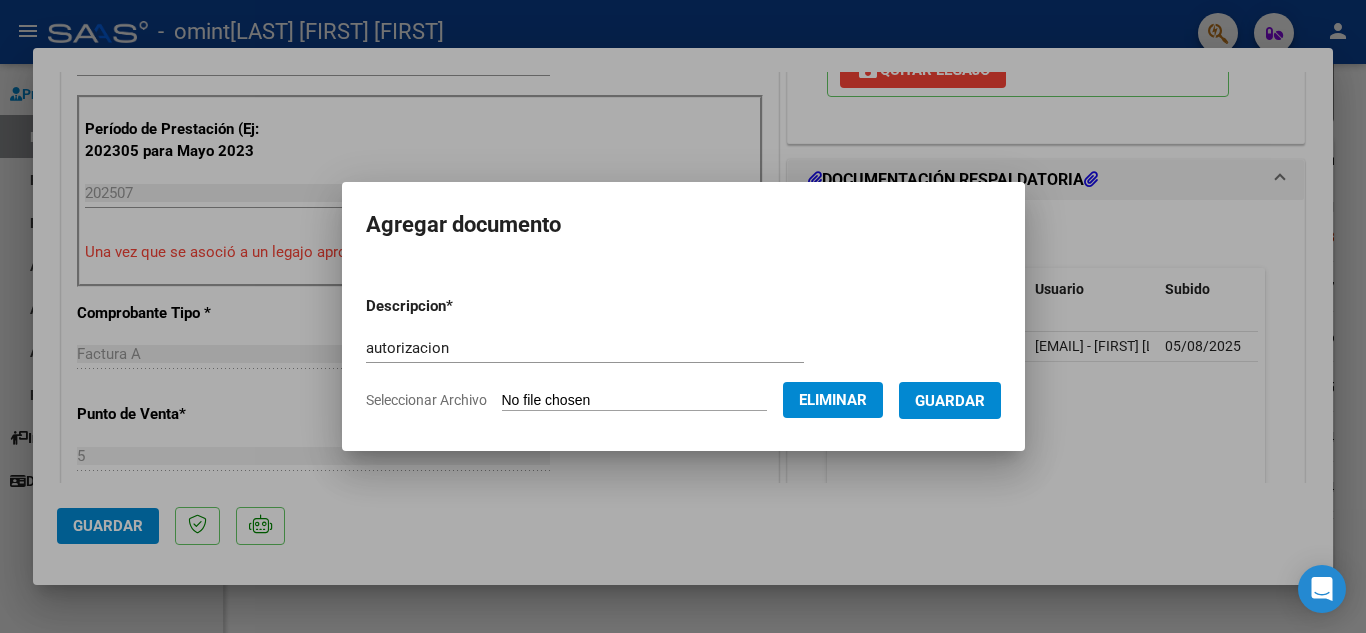 click on "autorizacion" at bounding box center (585, 348) 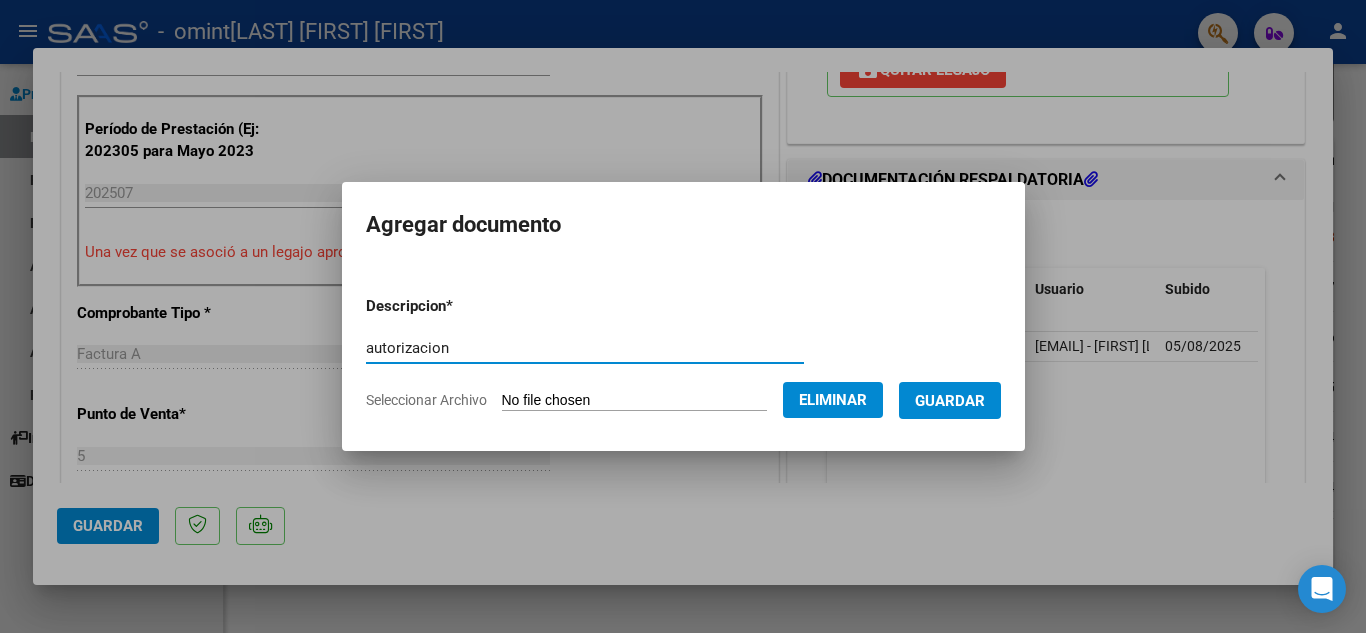 click on "autorizacion" at bounding box center [585, 348] 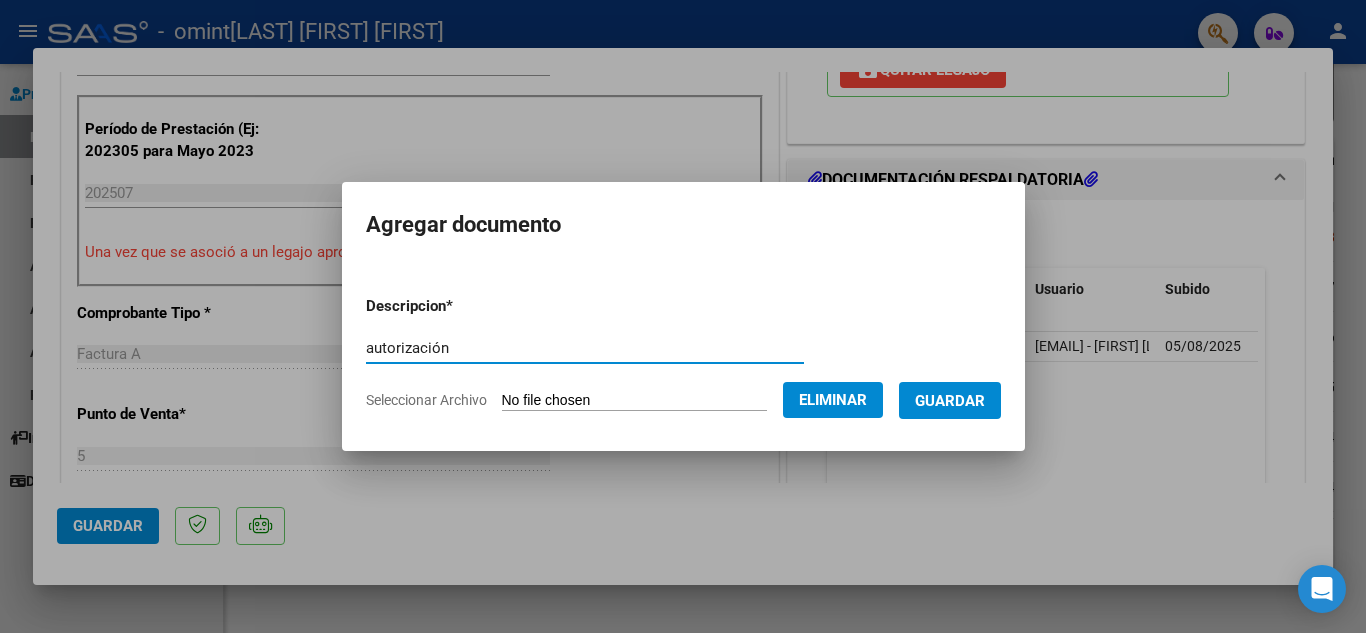 type on "autorización" 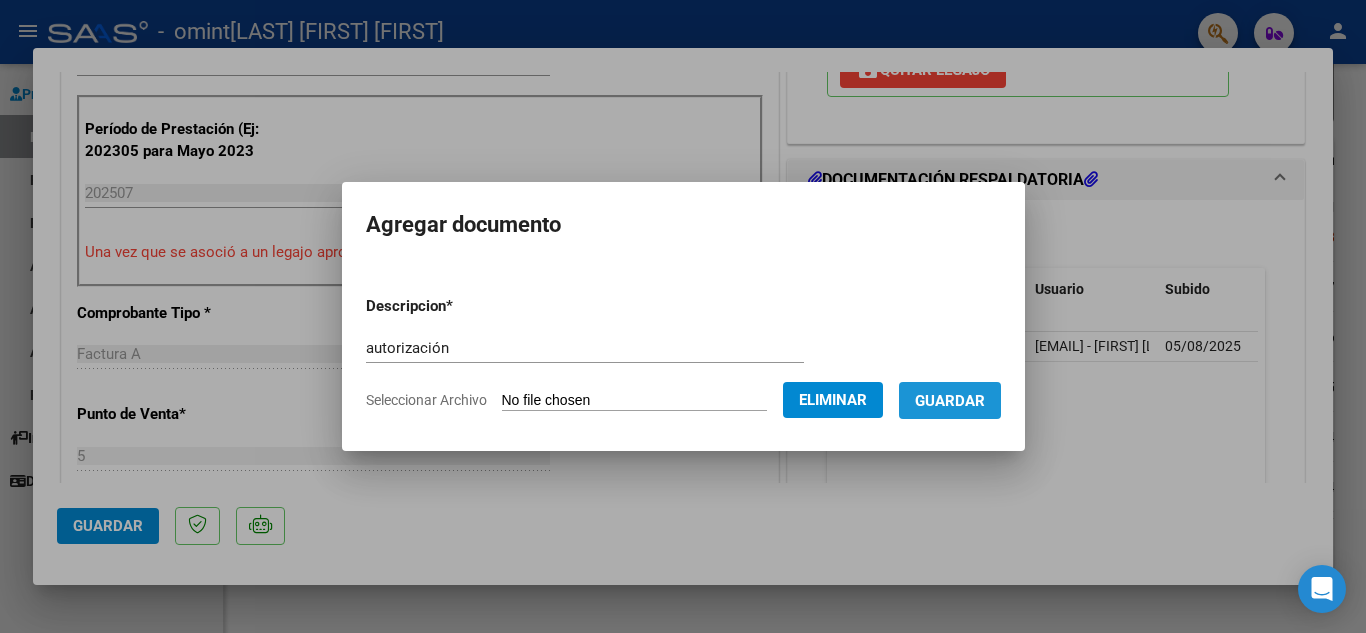 click on "Guardar" at bounding box center [950, 400] 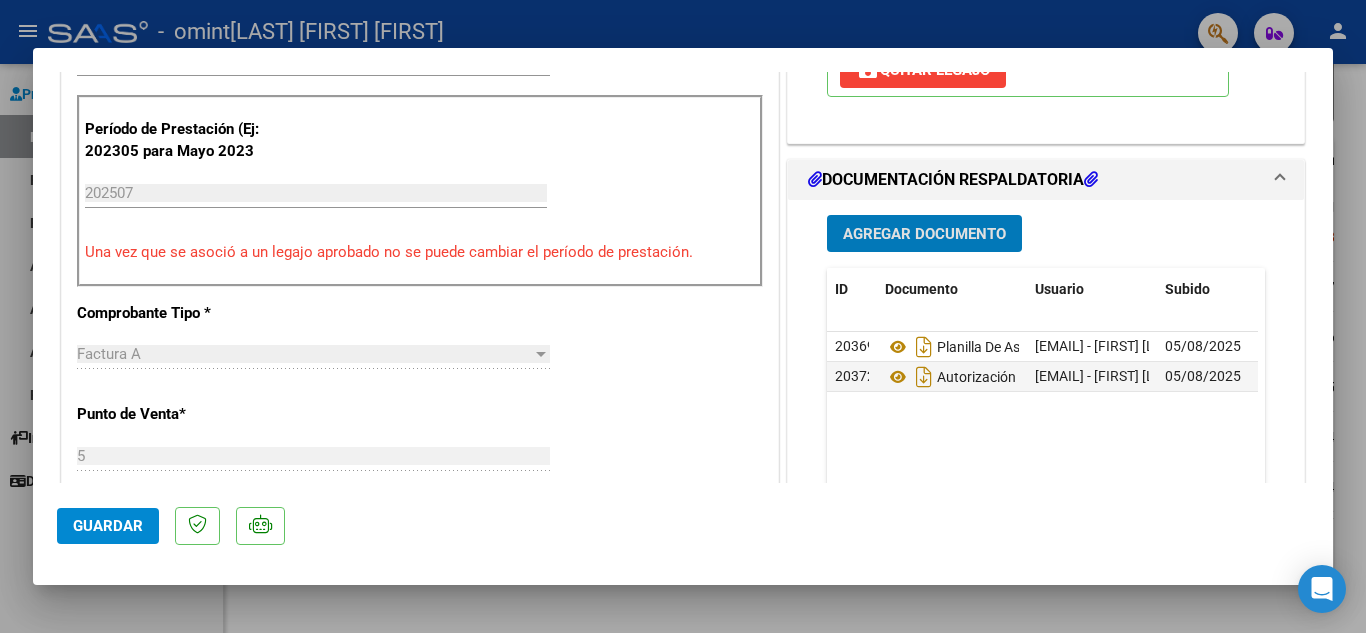 click at bounding box center (683, 316) 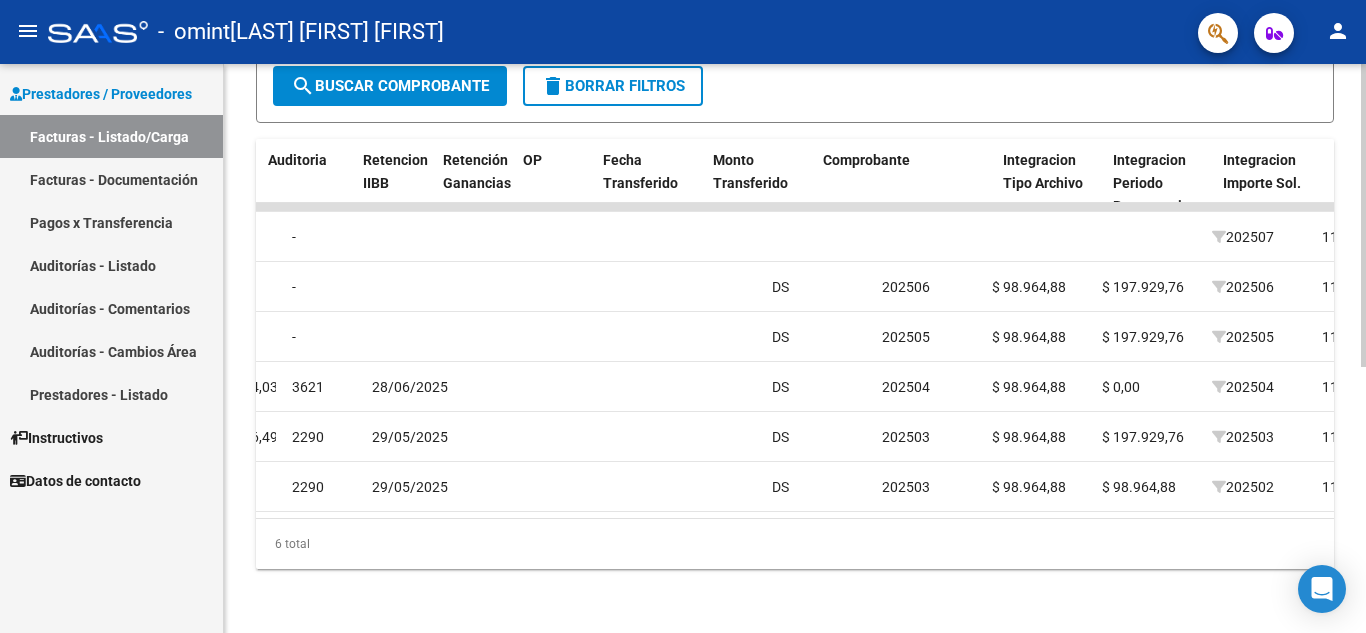 scroll, scrollTop: 0, scrollLeft: 1407, axis: horizontal 